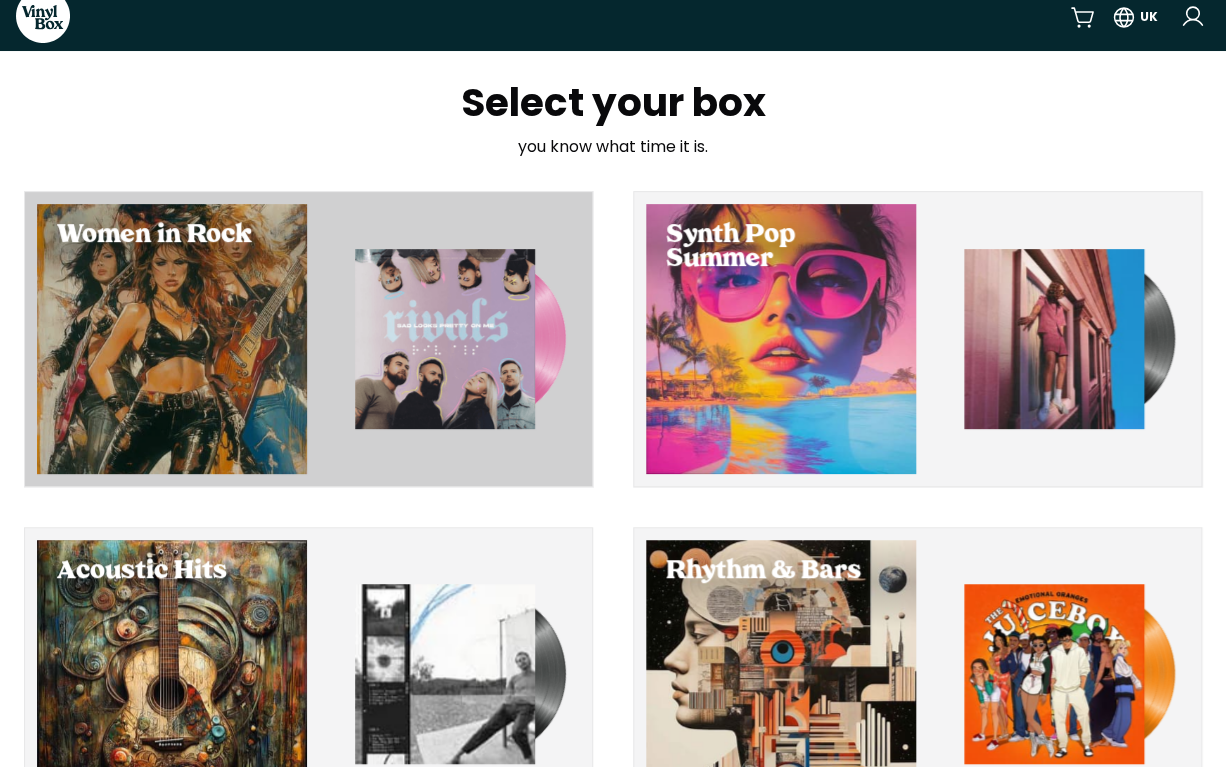 scroll, scrollTop: 64, scrollLeft: 0, axis: vertical 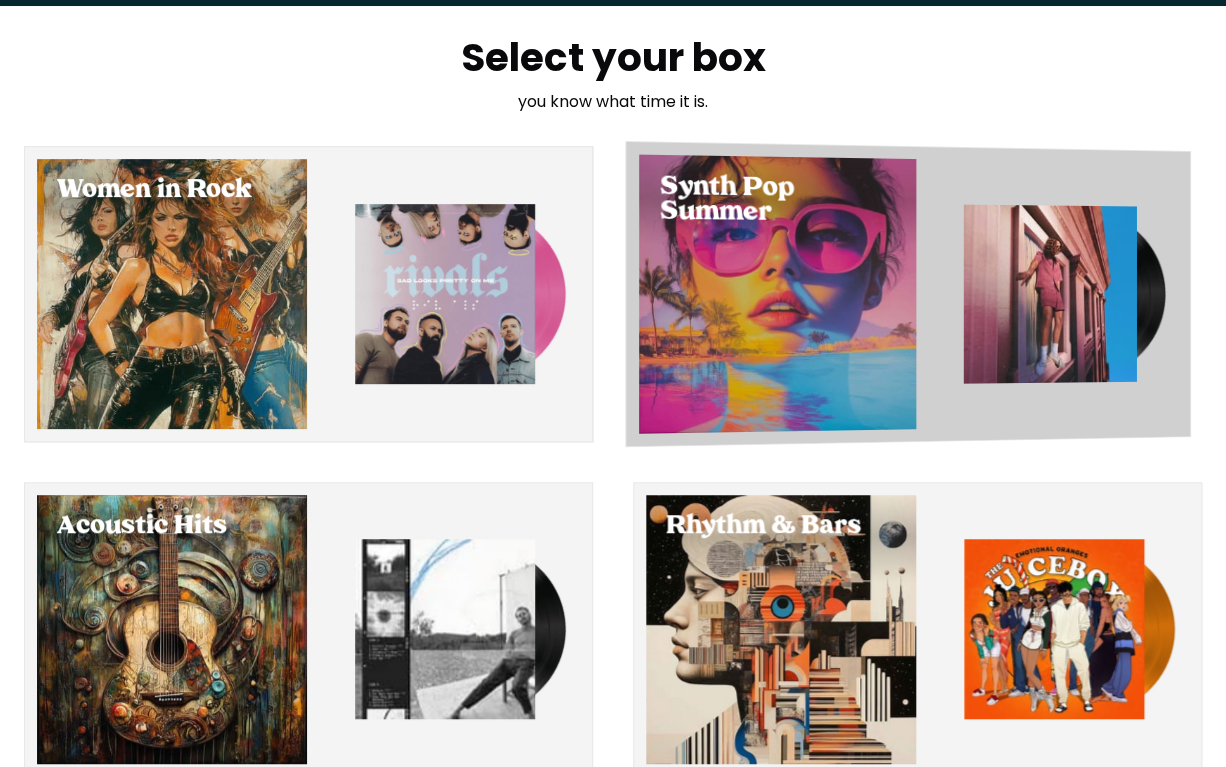 click at bounding box center [1050, 293] 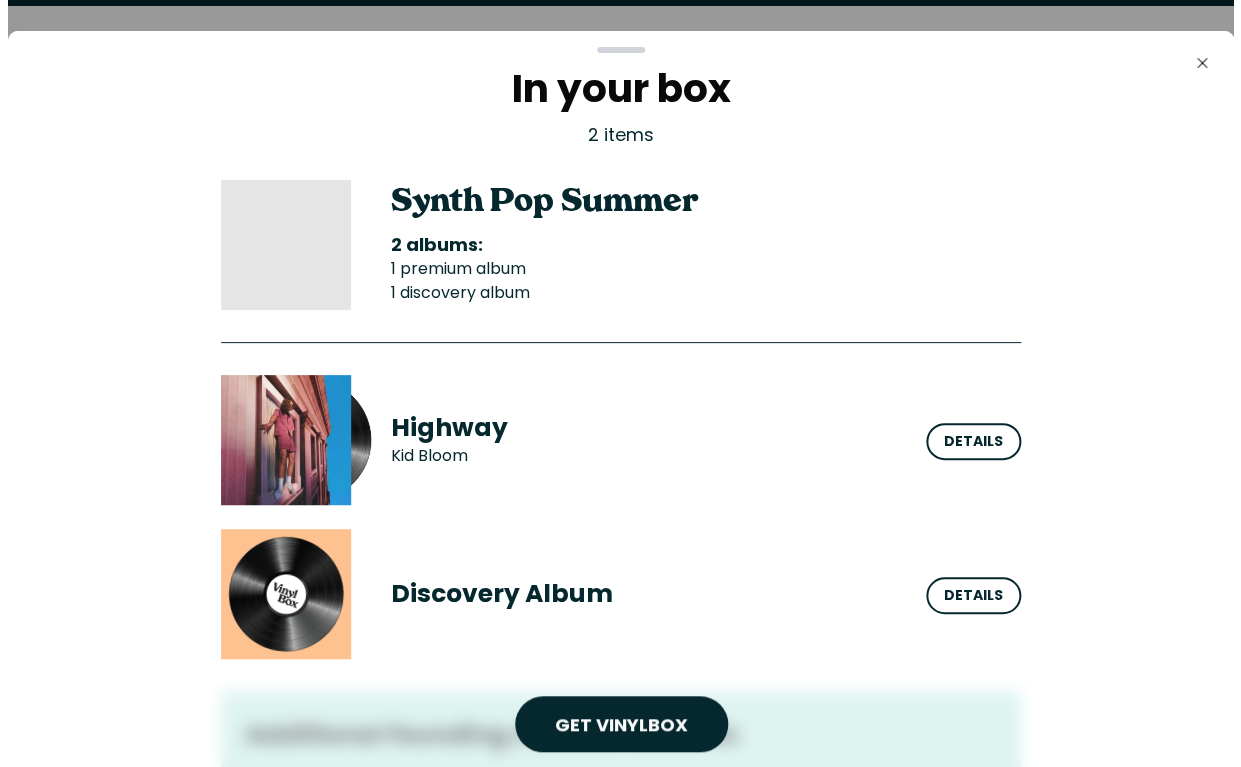scroll, scrollTop: 0, scrollLeft: 0, axis: both 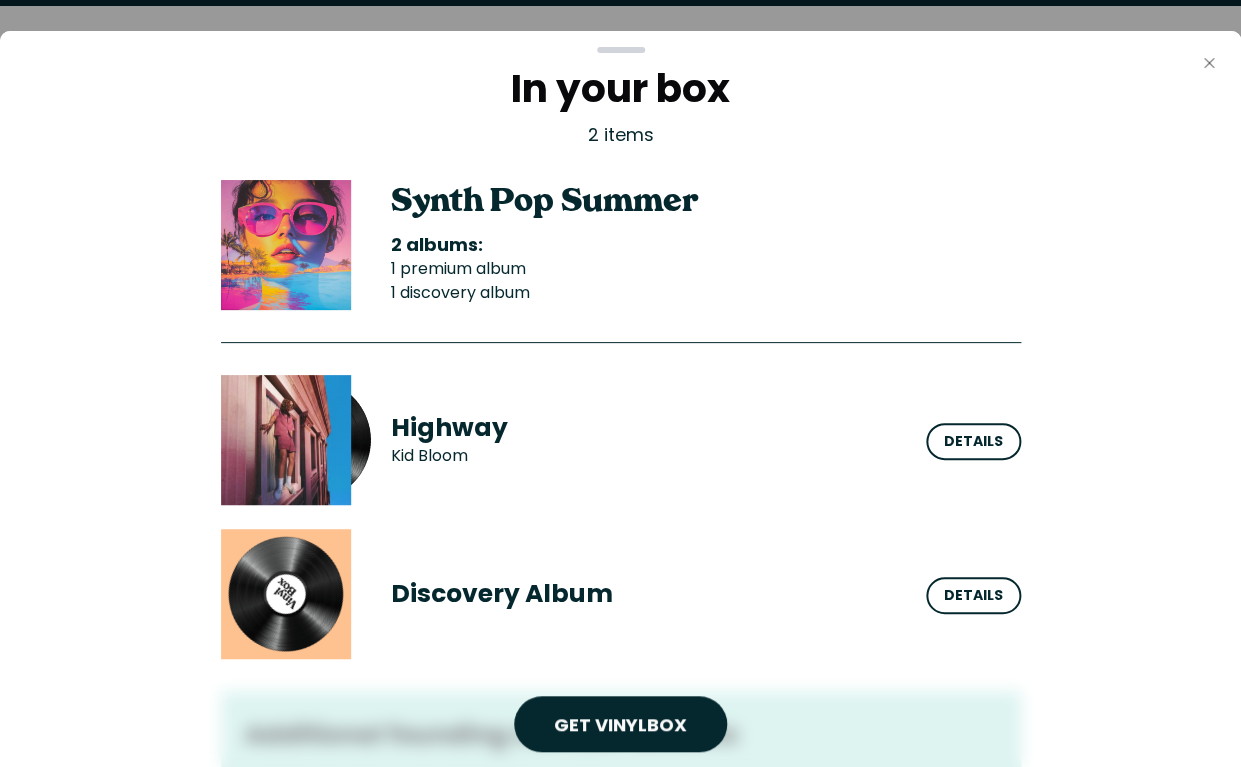 click on "Close" 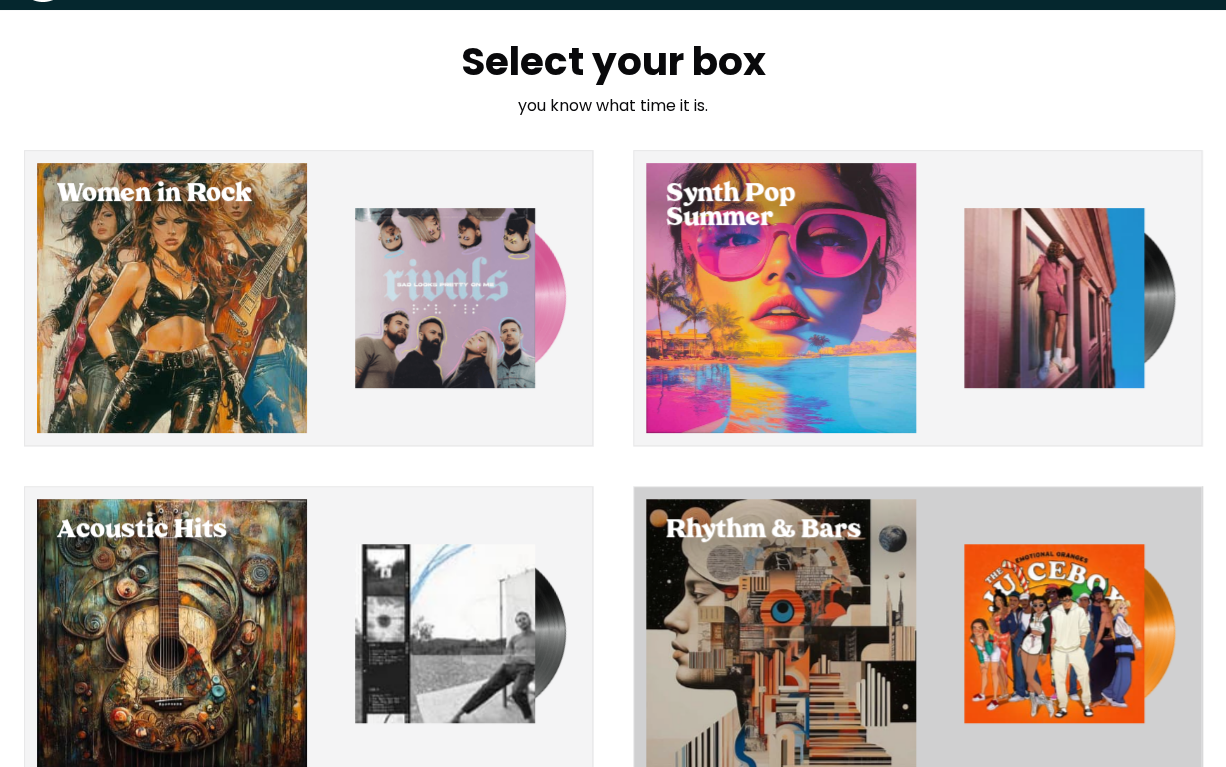 scroll, scrollTop: 0, scrollLeft: 0, axis: both 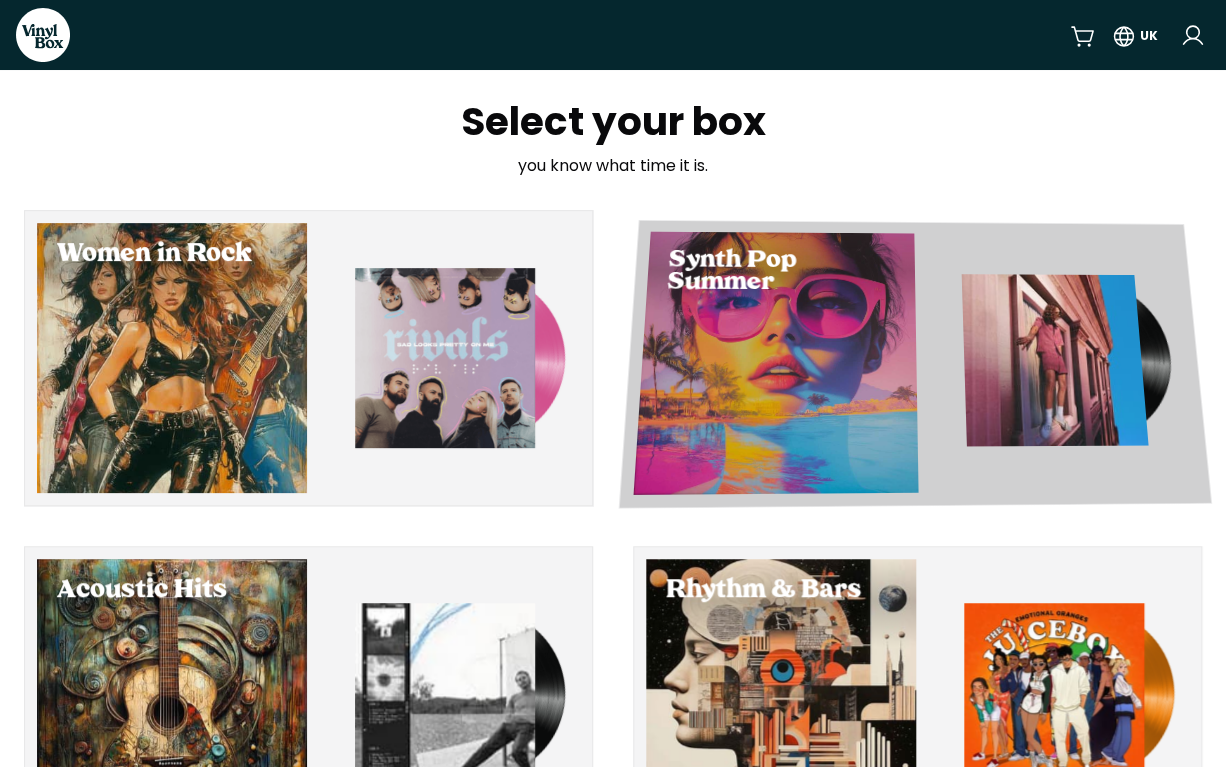 click at bounding box center (915, 364) 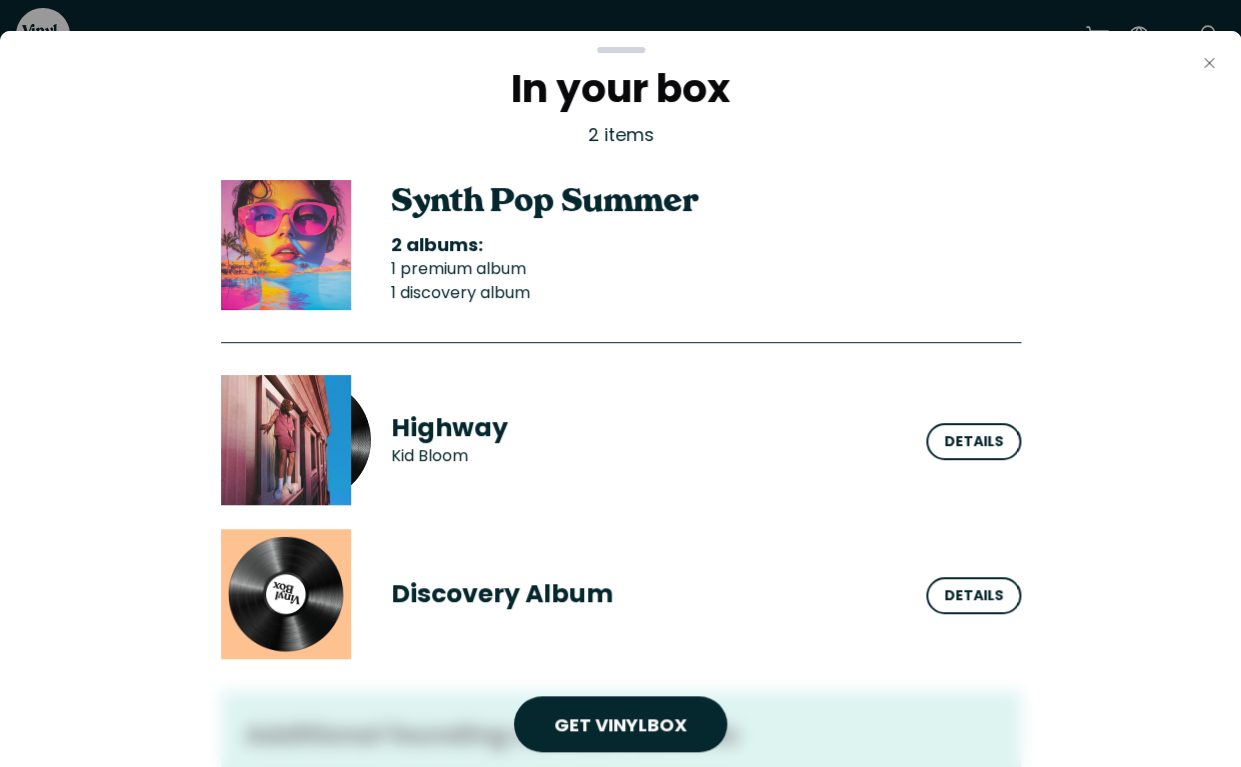 click on "Close" 